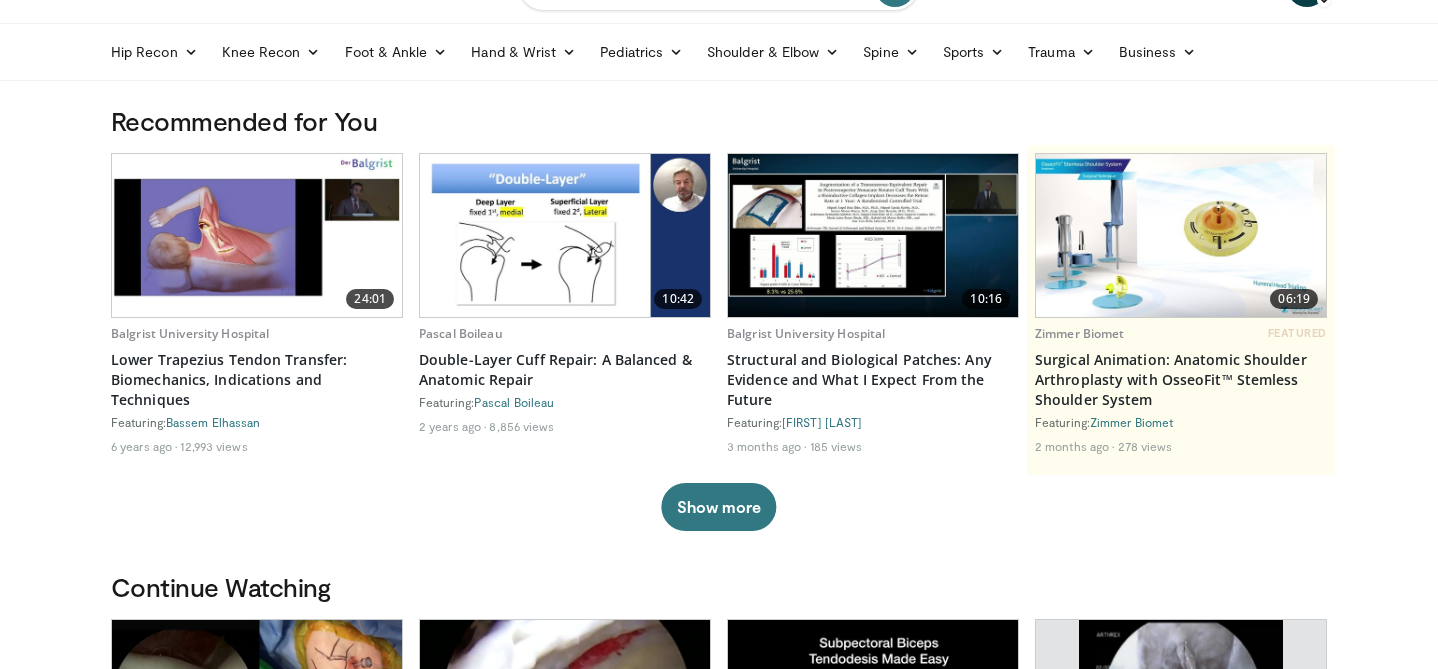 scroll, scrollTop: 0, scrollLeft: 0, axis: both 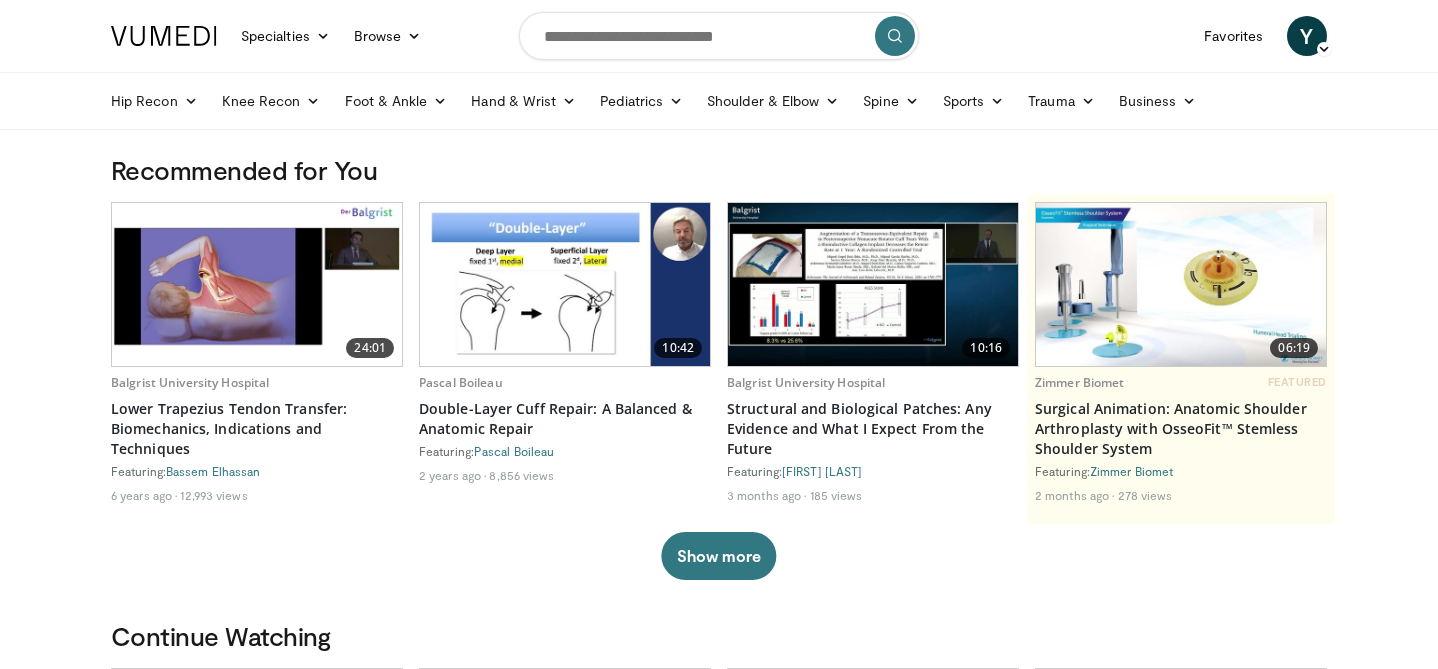 click at bounding box center [719, 36] 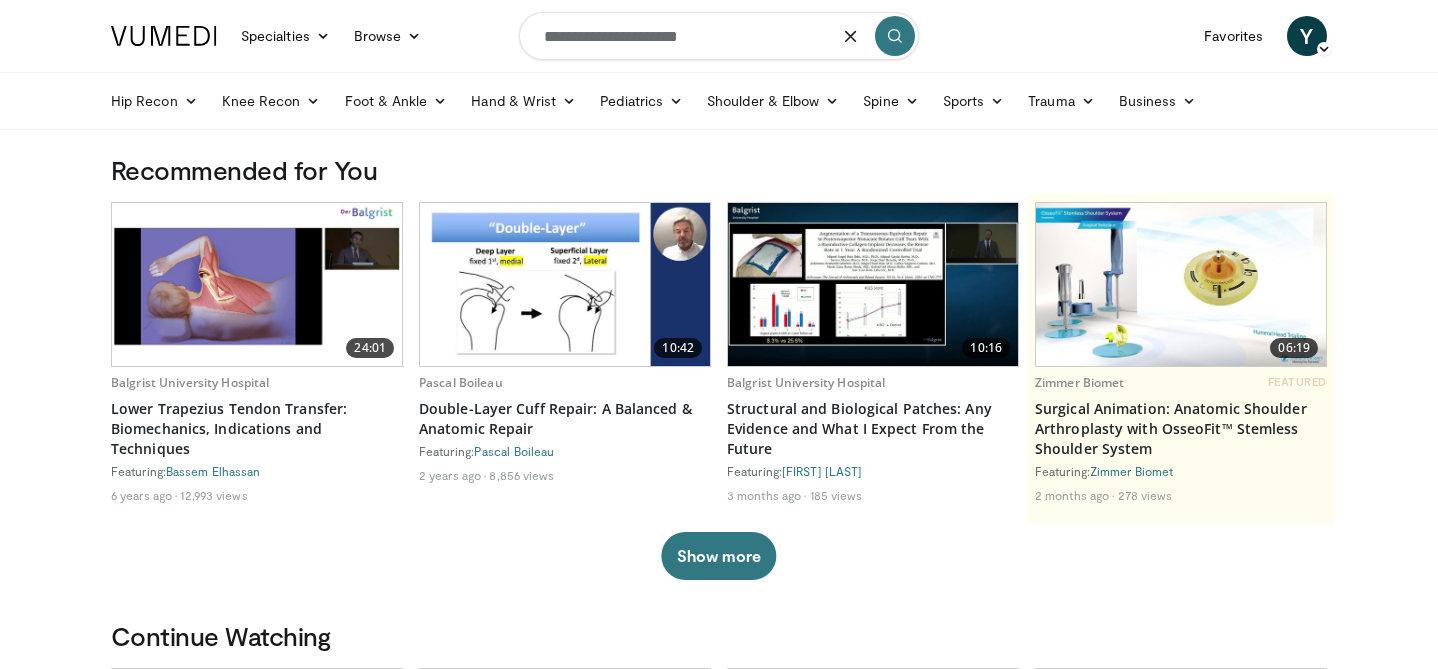 type on "**********" 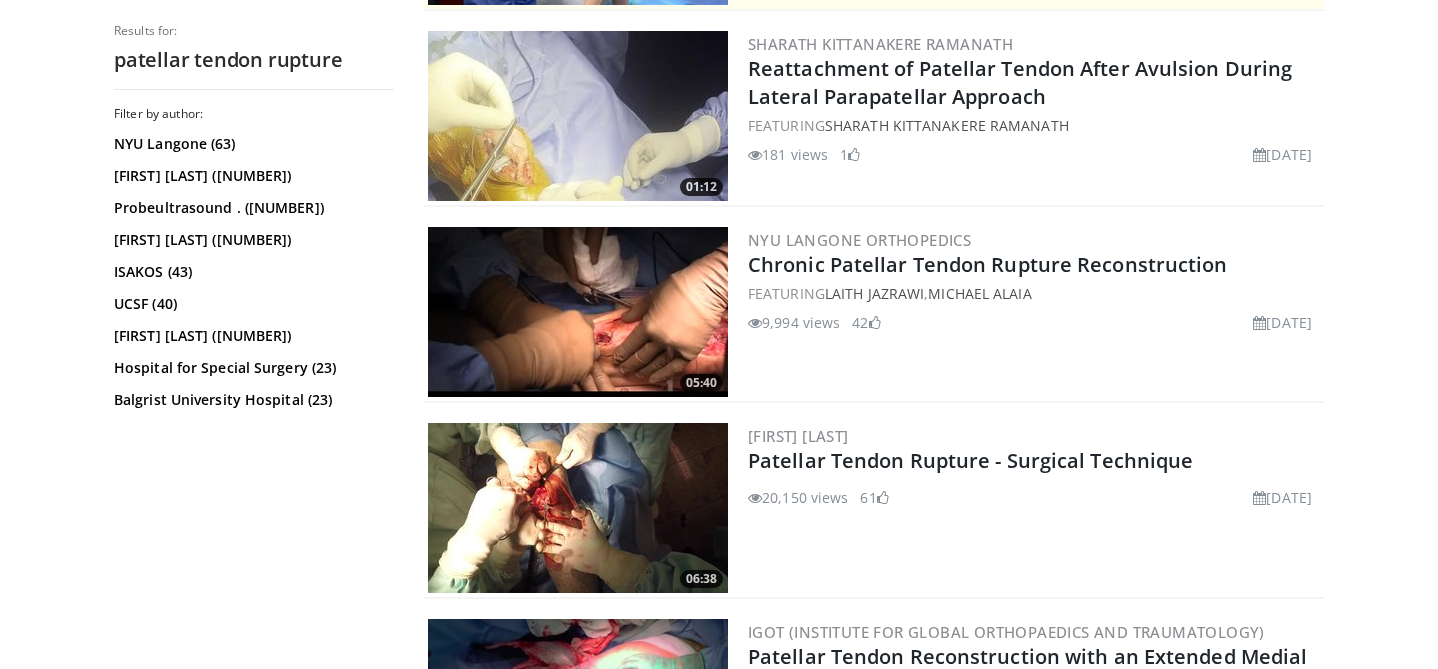 scroll, scrollTop: 586, scrollLeft: 0, axis: vertical 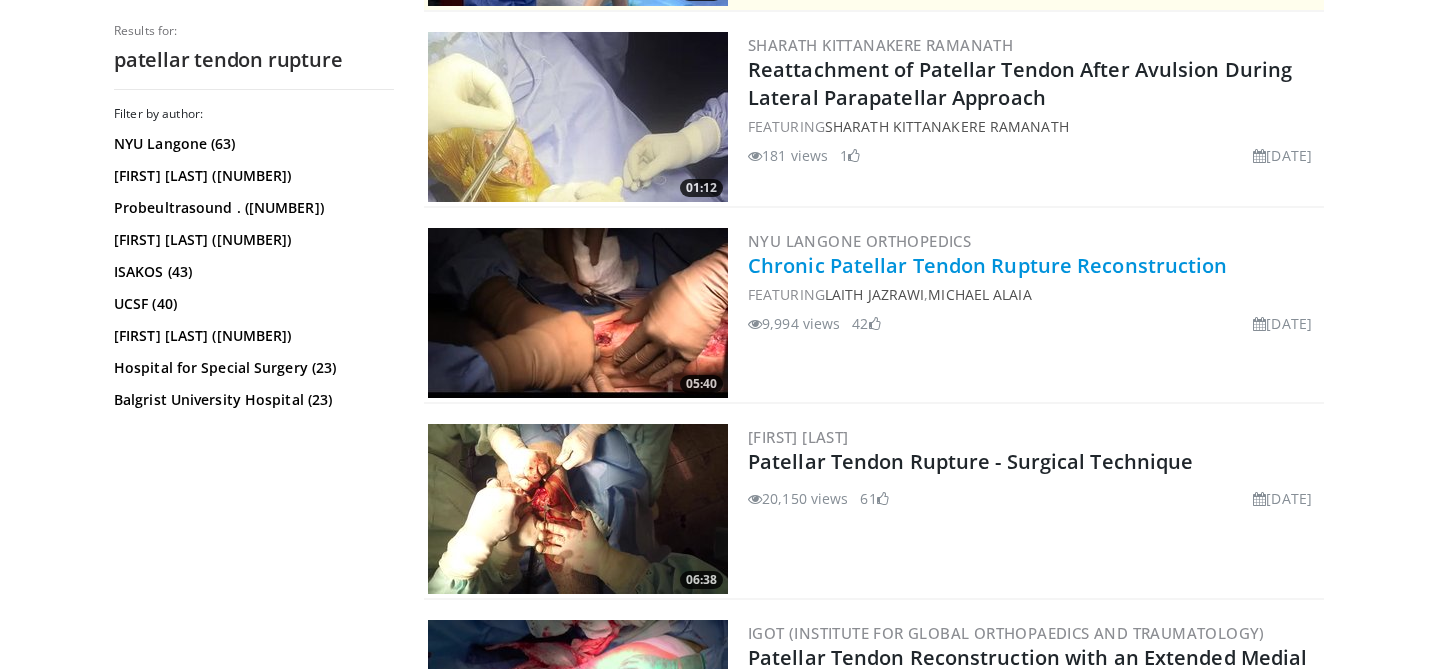 click on "Chronic Patellar Tendon Rupture Reconstruction" at bounding box center (988, 265) 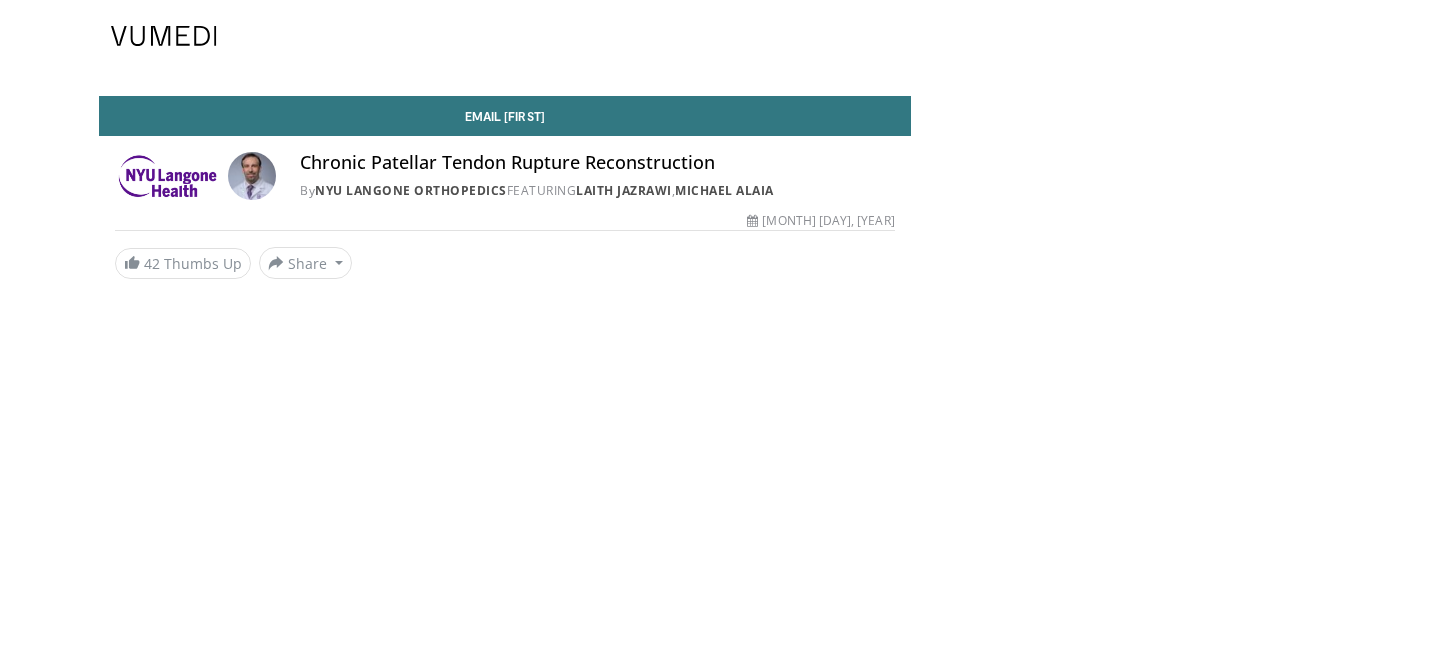 scroll, scrollTop: 0, scrollLeft: 0, axis: both 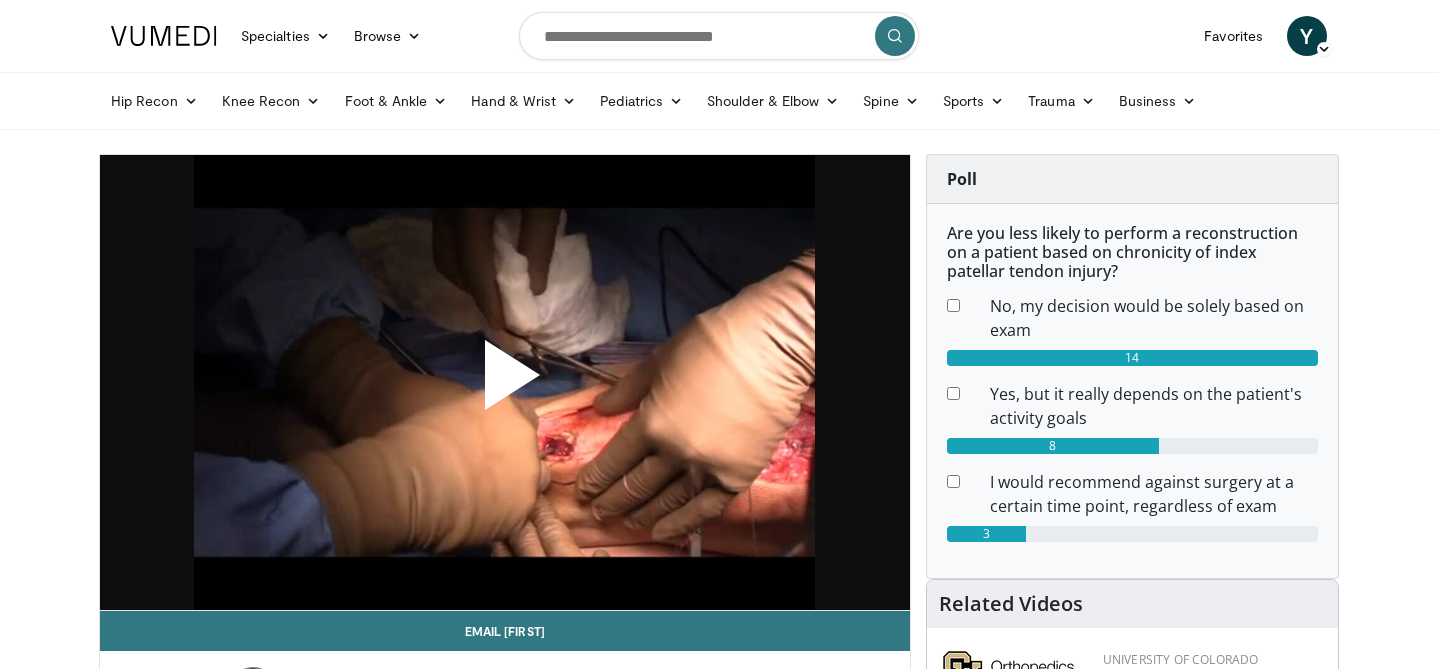click at bounding box center (505, 383) 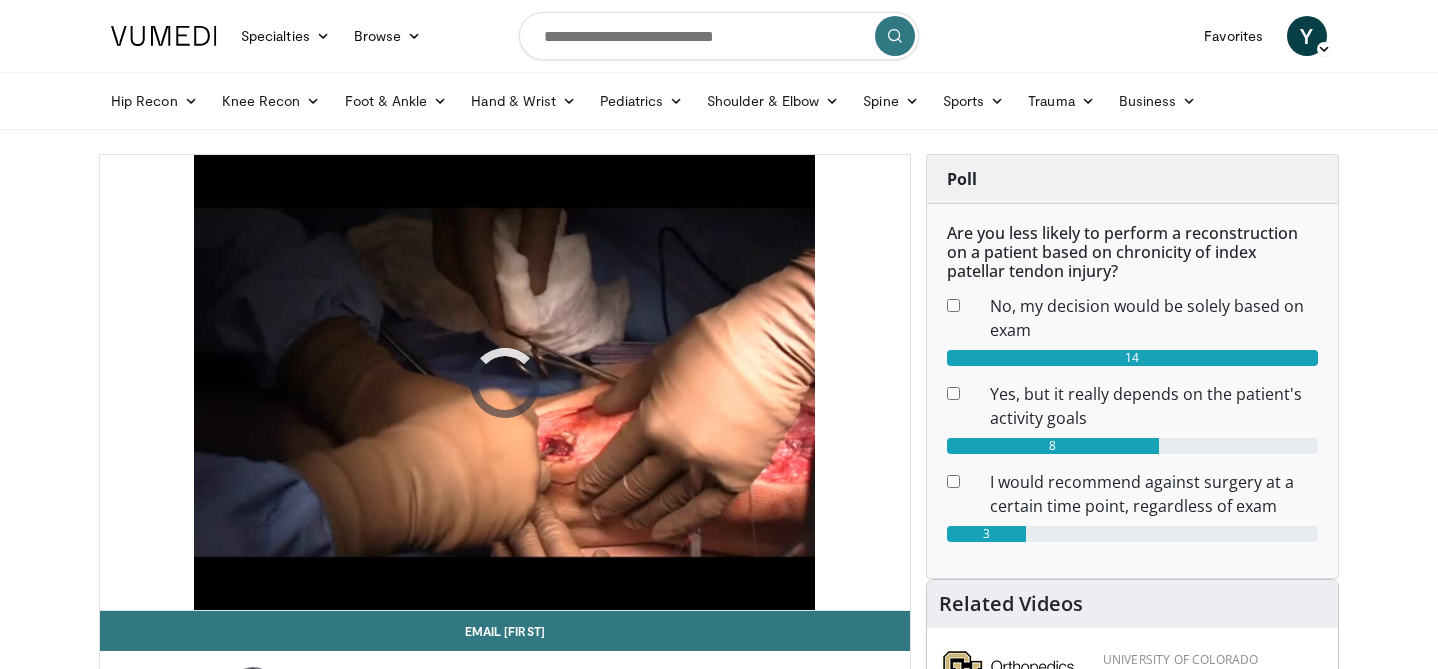 scroll, scrollTop: 0, scrollLeft: 0, axis: both 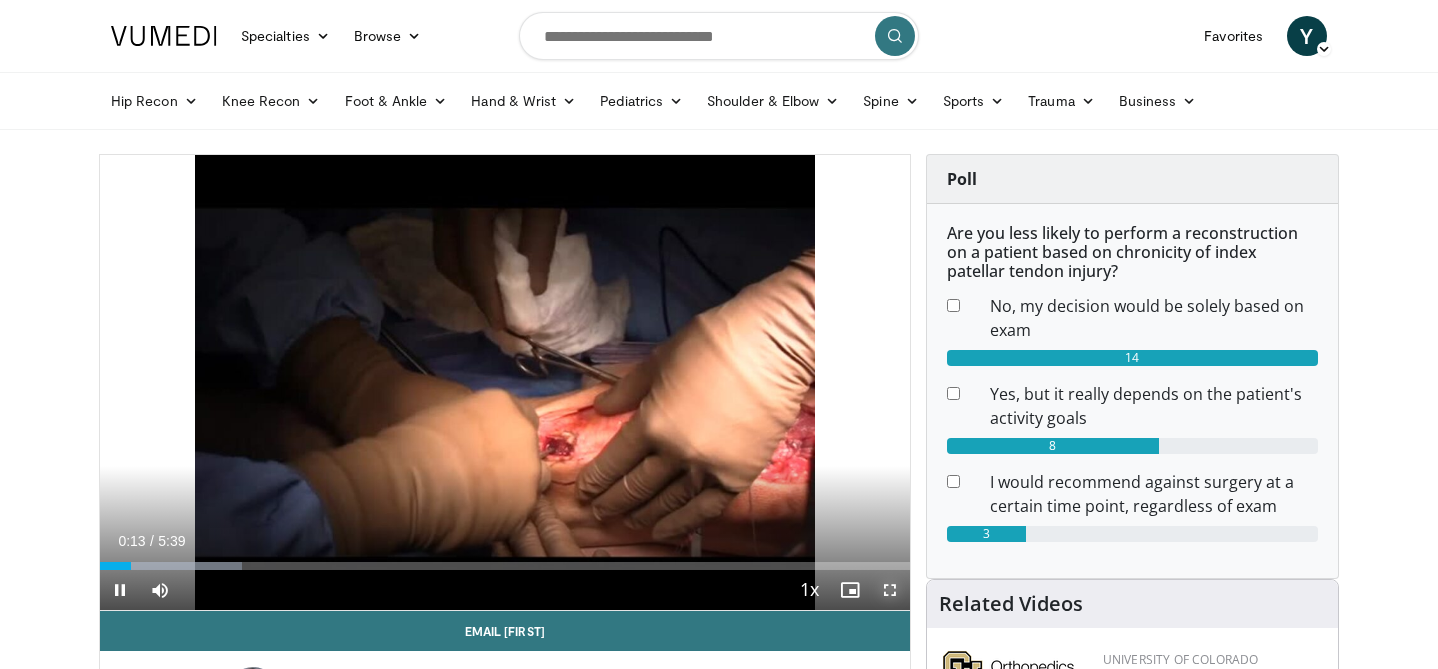 click at bounding box center (890, 590) 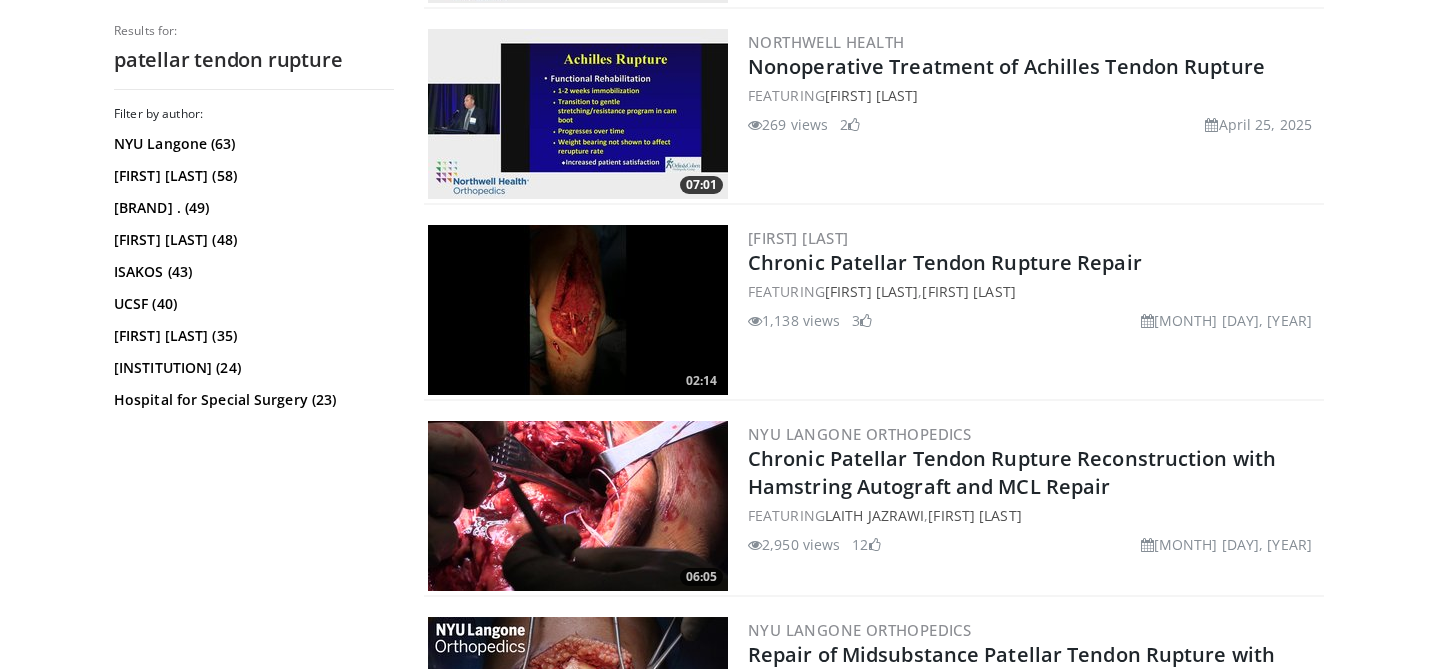 scroll, scrollTop: 1766, scrollLeft: 0, axis: vertical 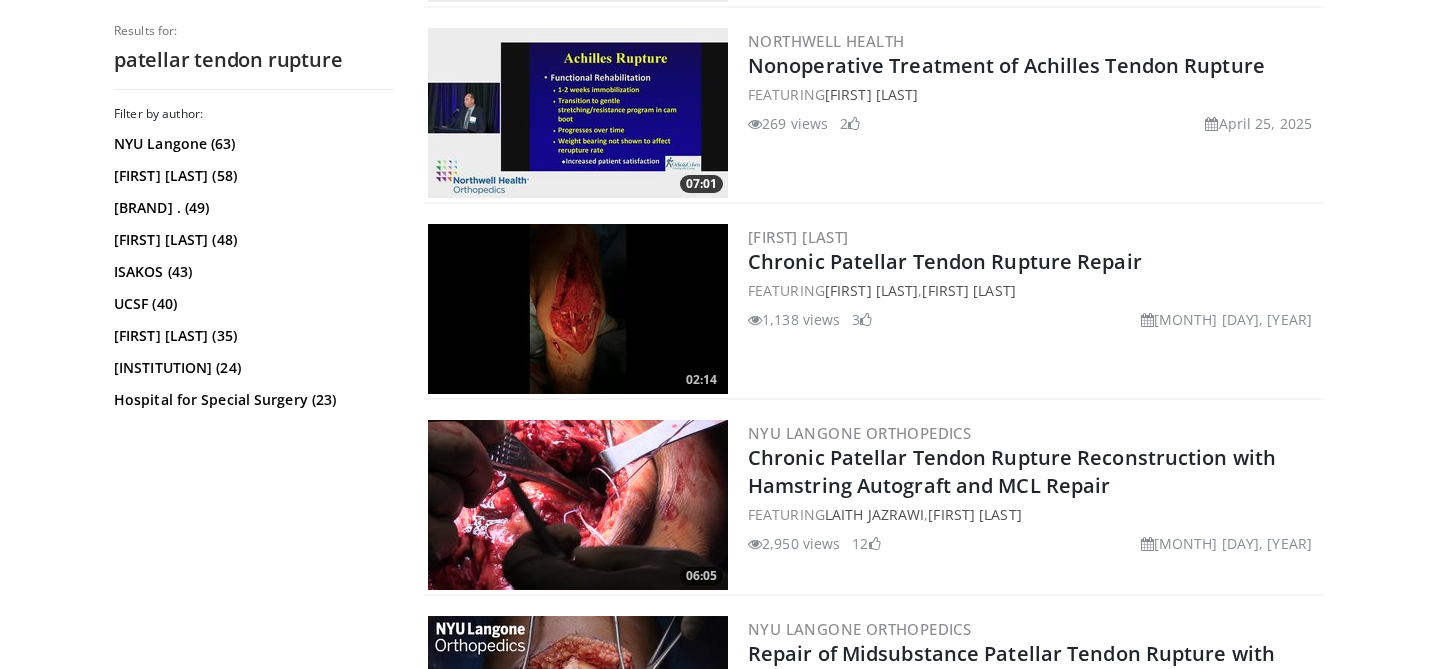 click on "Jorge Ponce Garcia
Chronic Patellar Tendon Rupture Repair
FEATURING
Jorge Ponce Garcia
,
Edgar Chavira
1,138 views
February 22, 2018
3" at bounding box center [1034, 309] 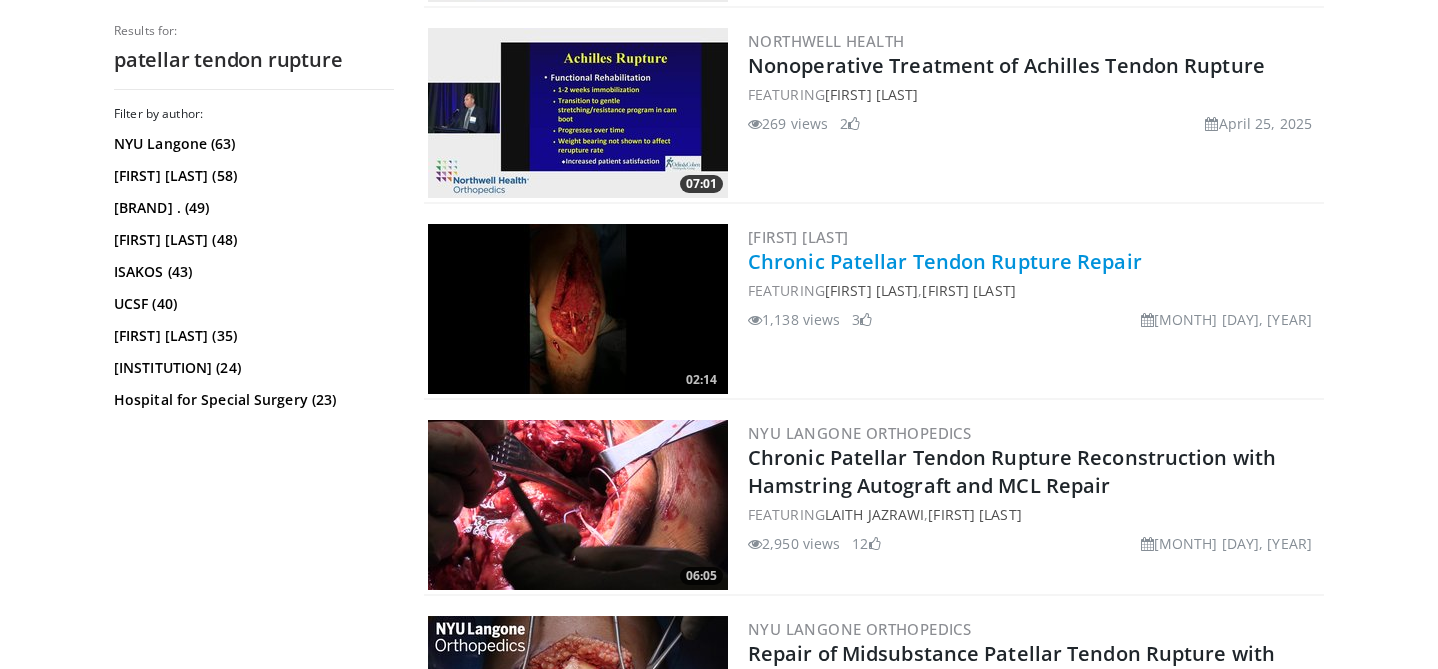 click on "Chronic Patellar Tendon Rupture Repair" at bounding box center [945, 261] 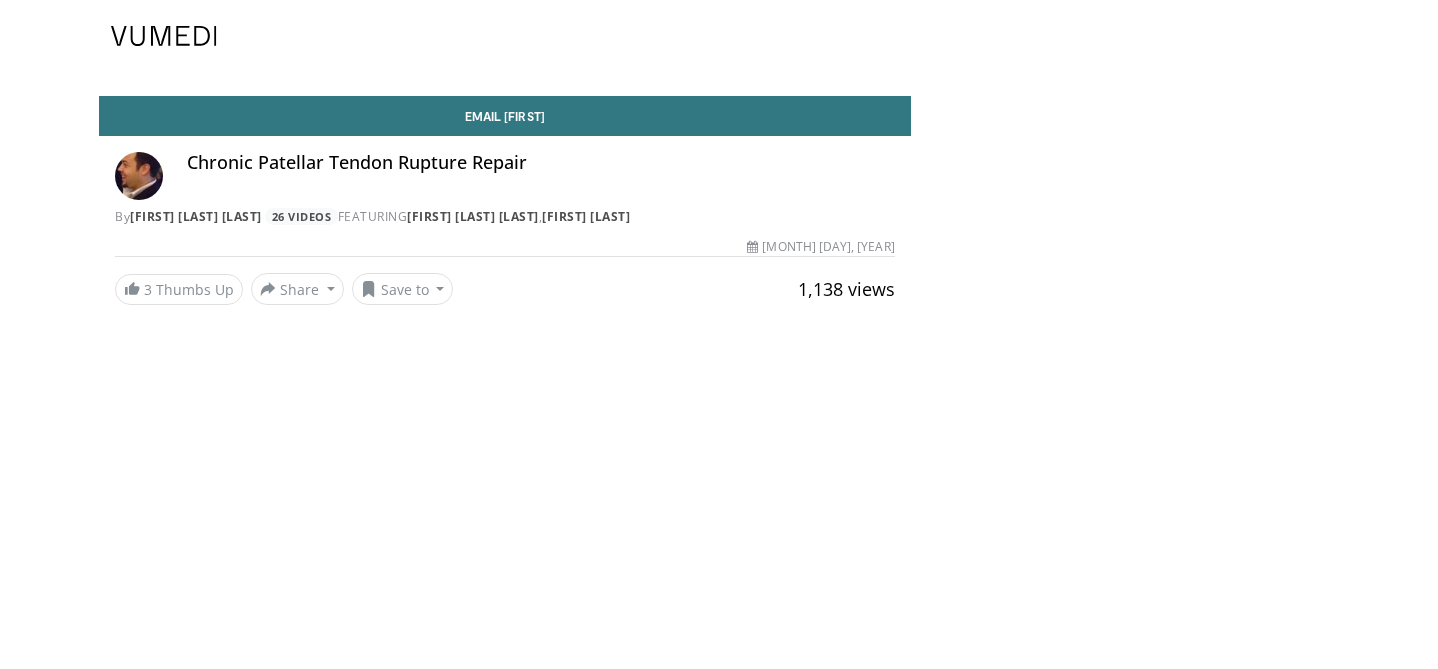 scroll, scrollTop: 0, scrollLeft: 0, axis: both 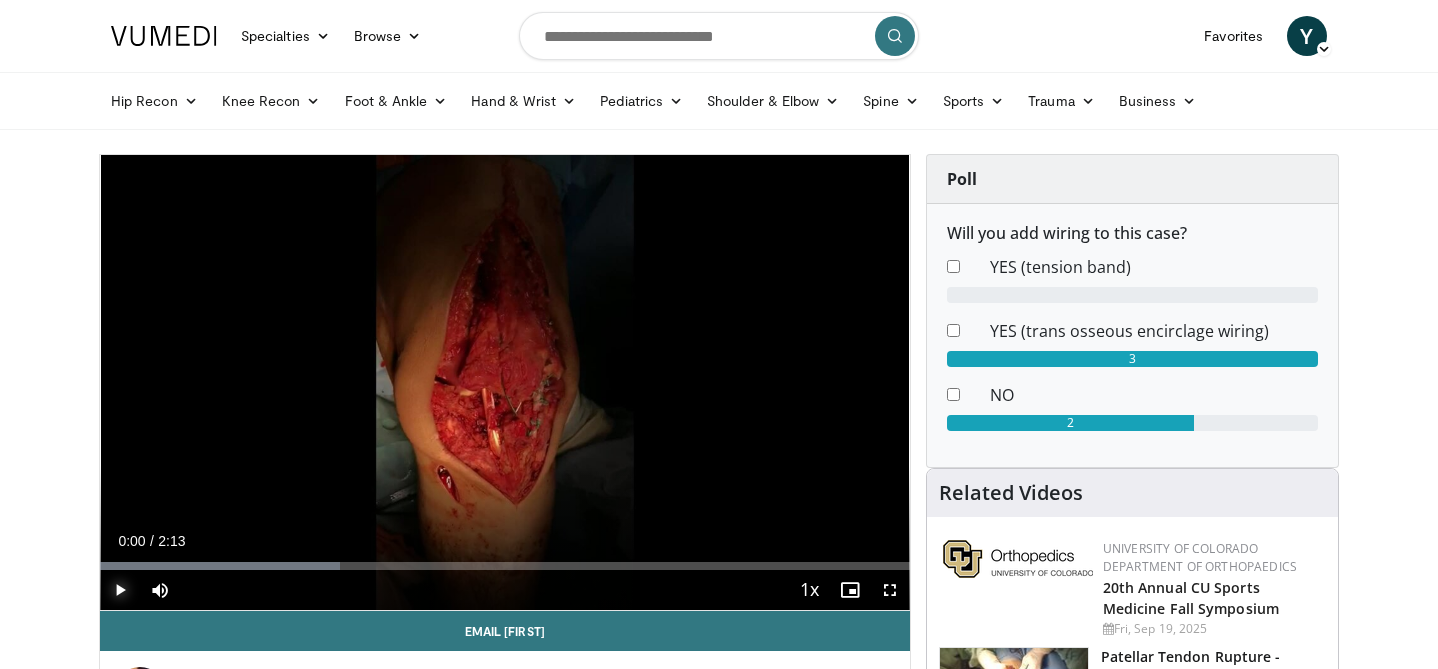 click at bounding box center (120, 590) 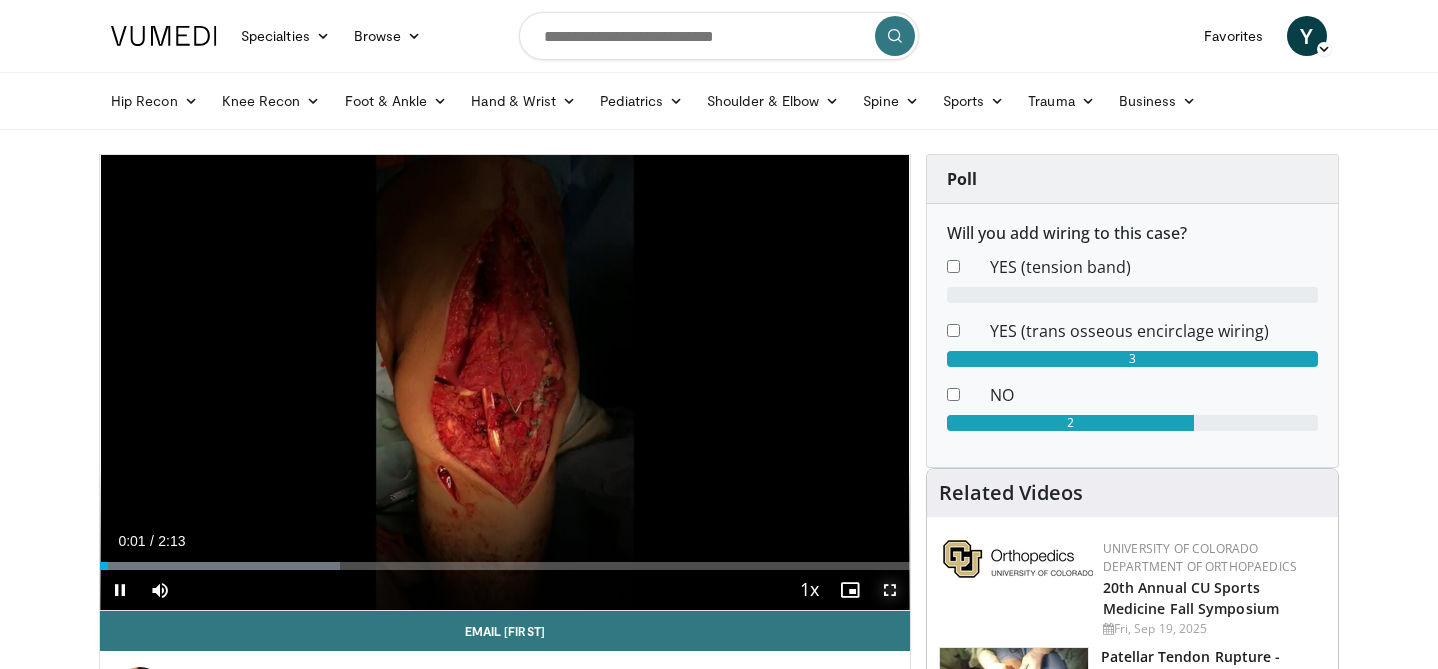 click at bounding box center (890, 590) 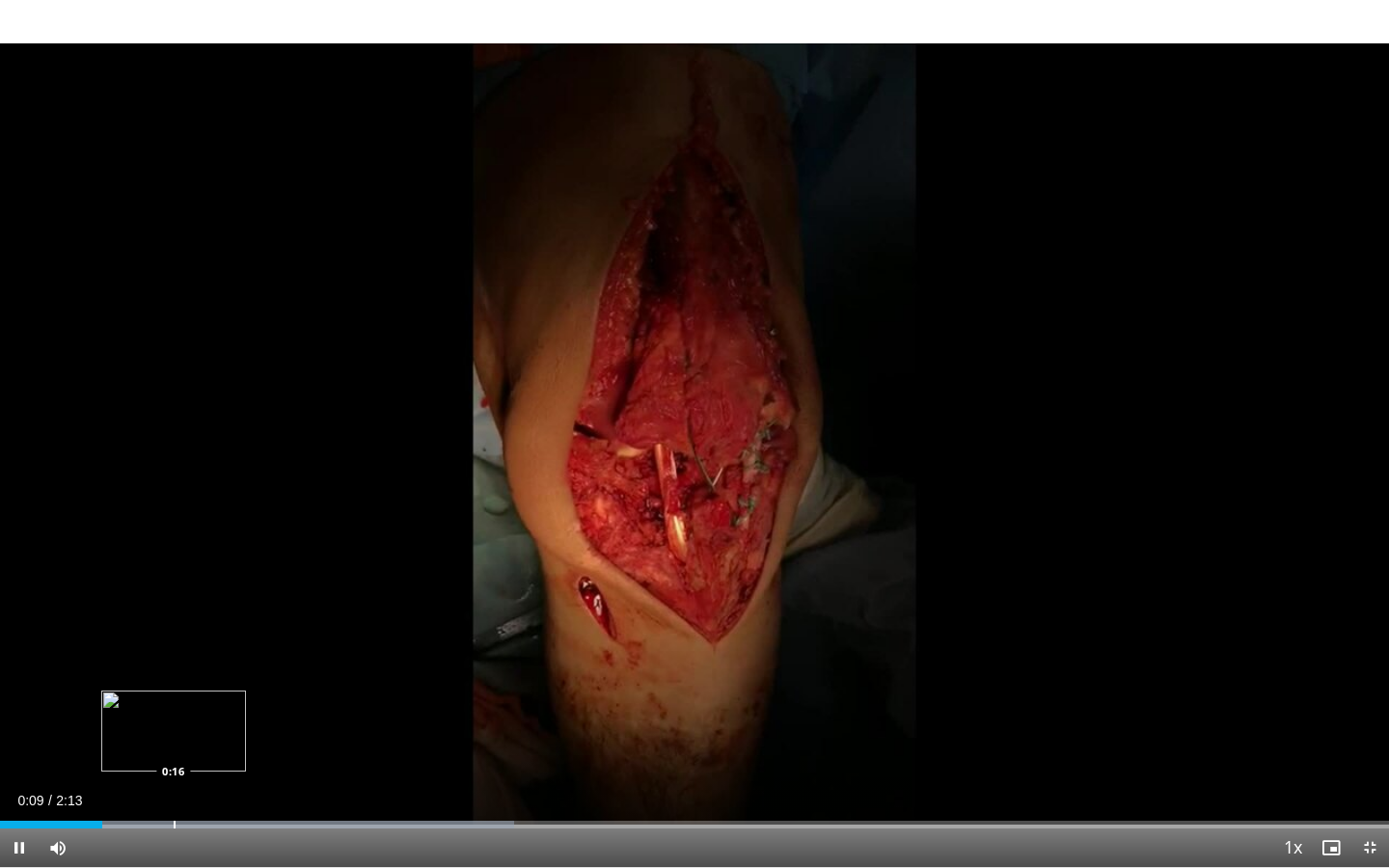 click at bounding box center [175, 825] 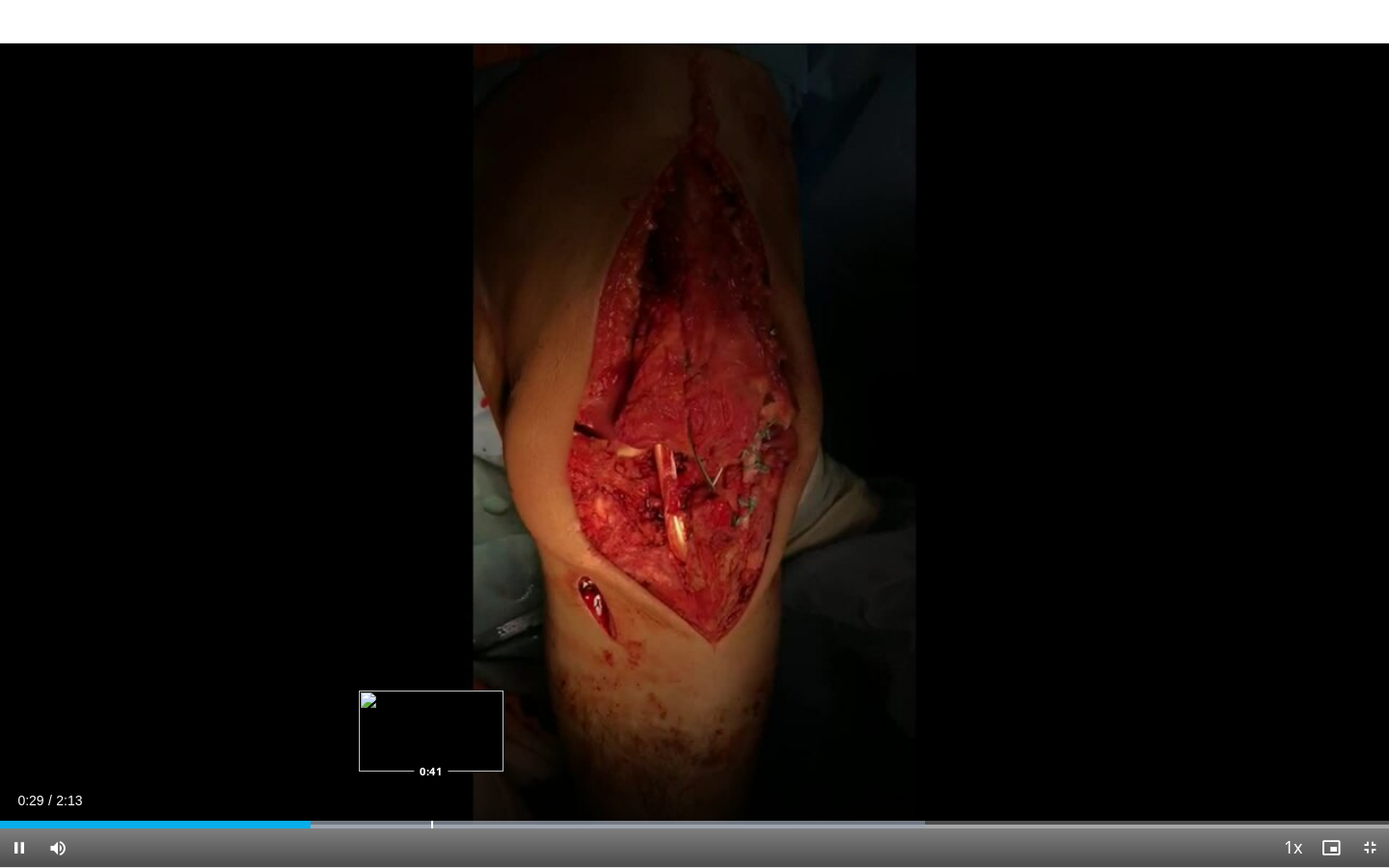 click at bounding box center (432, 825) 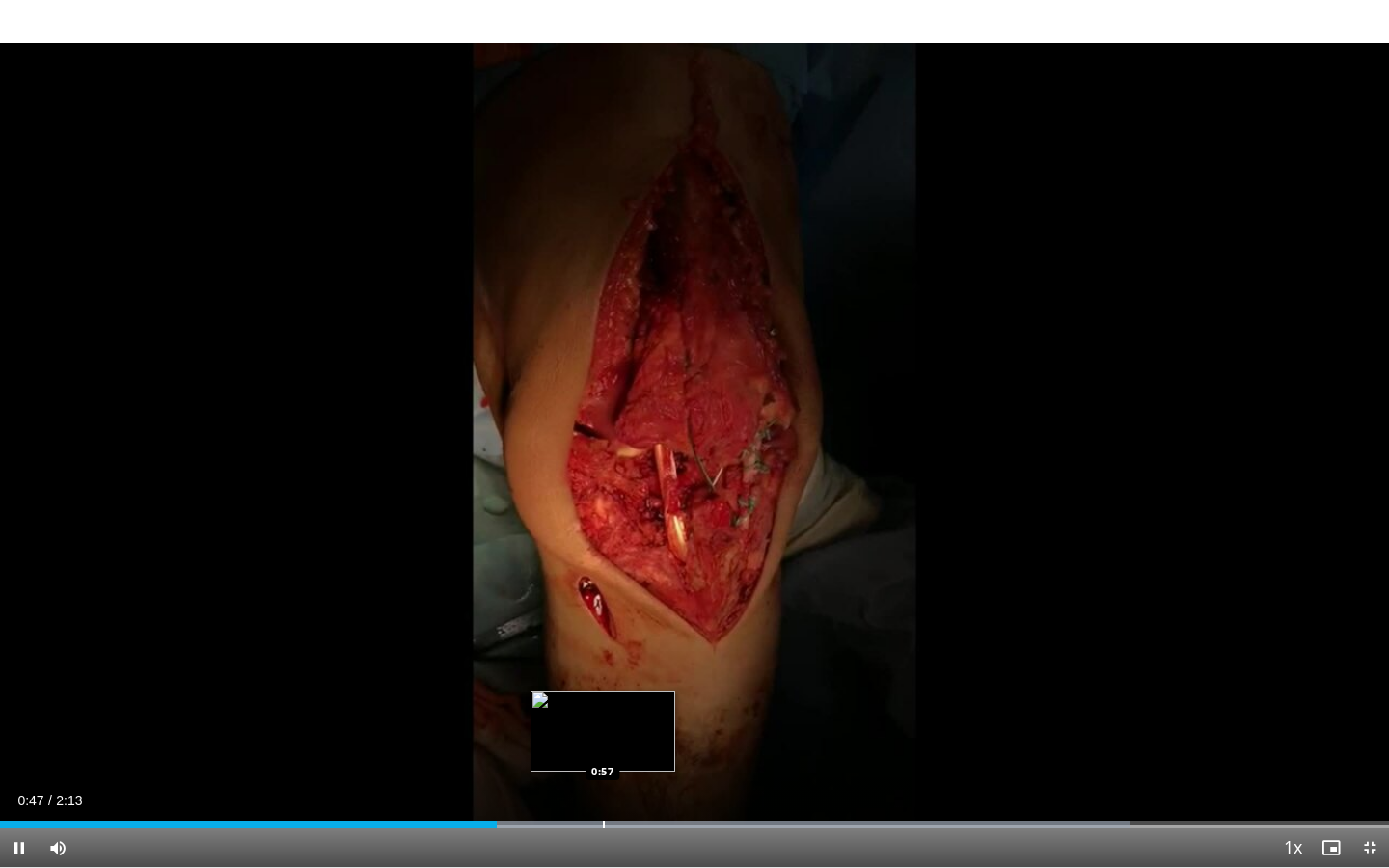 click at bounding box center (604, 825) 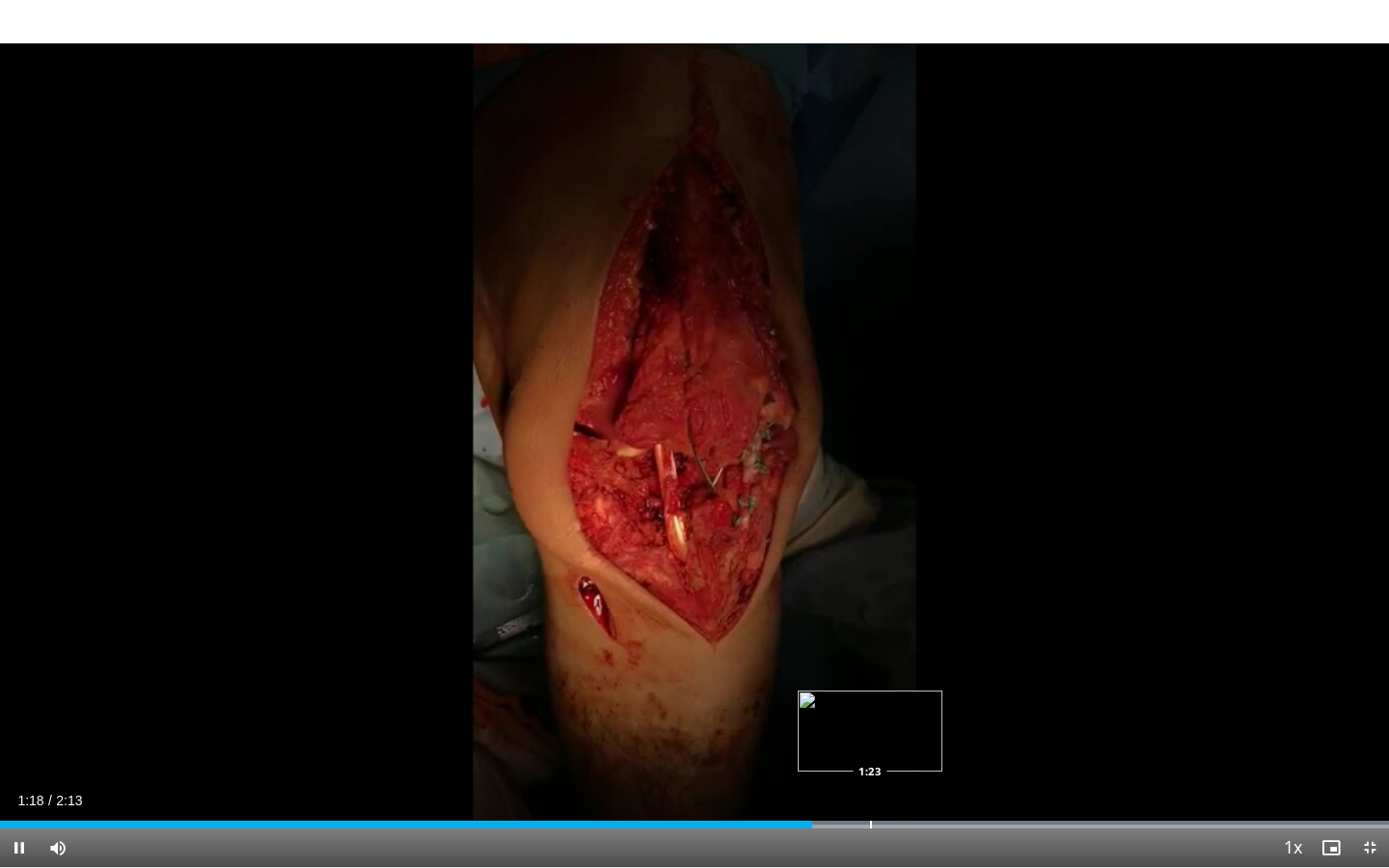 click at bounding box center (871, 825) 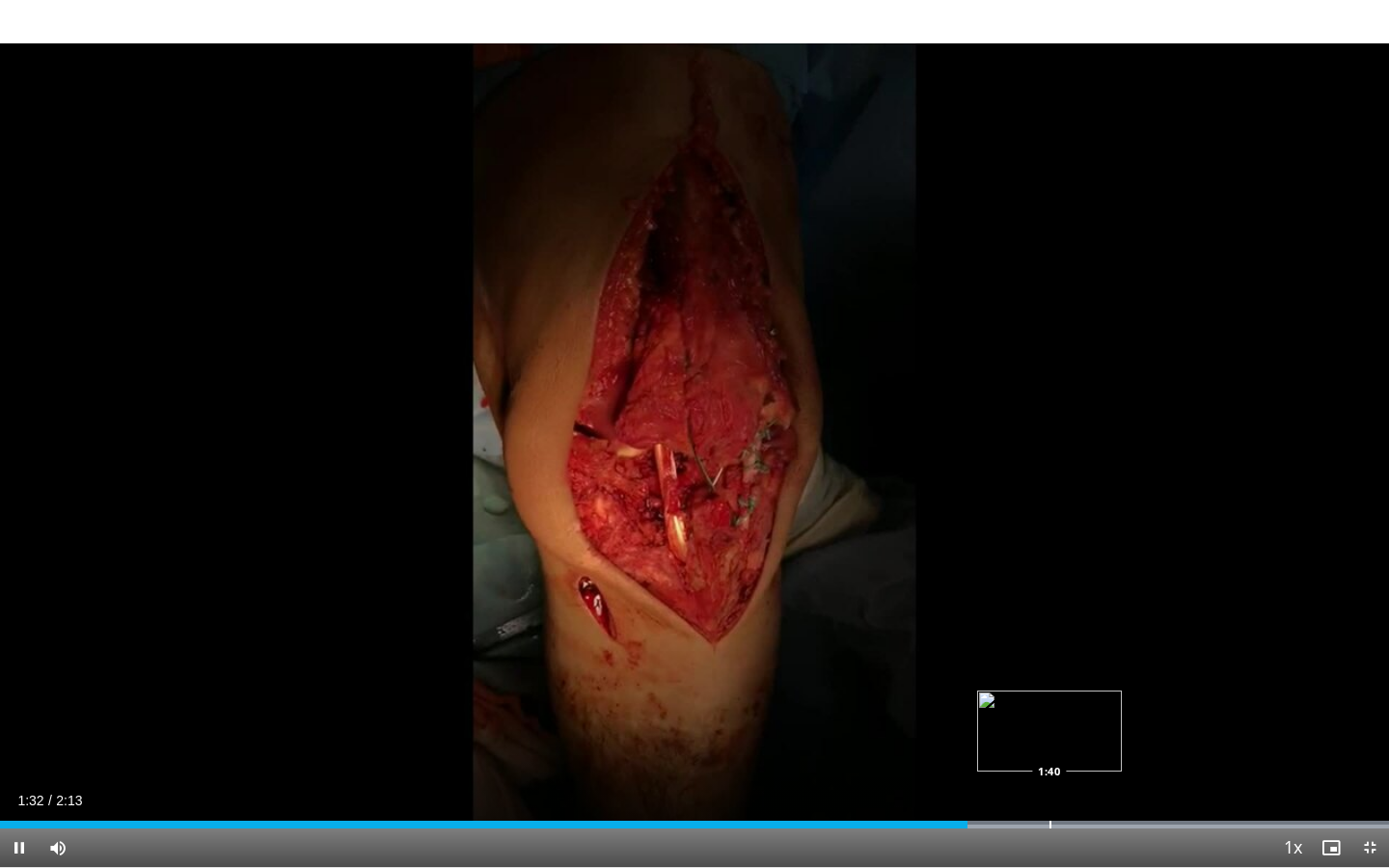 click at bounding box center [1050, 825] 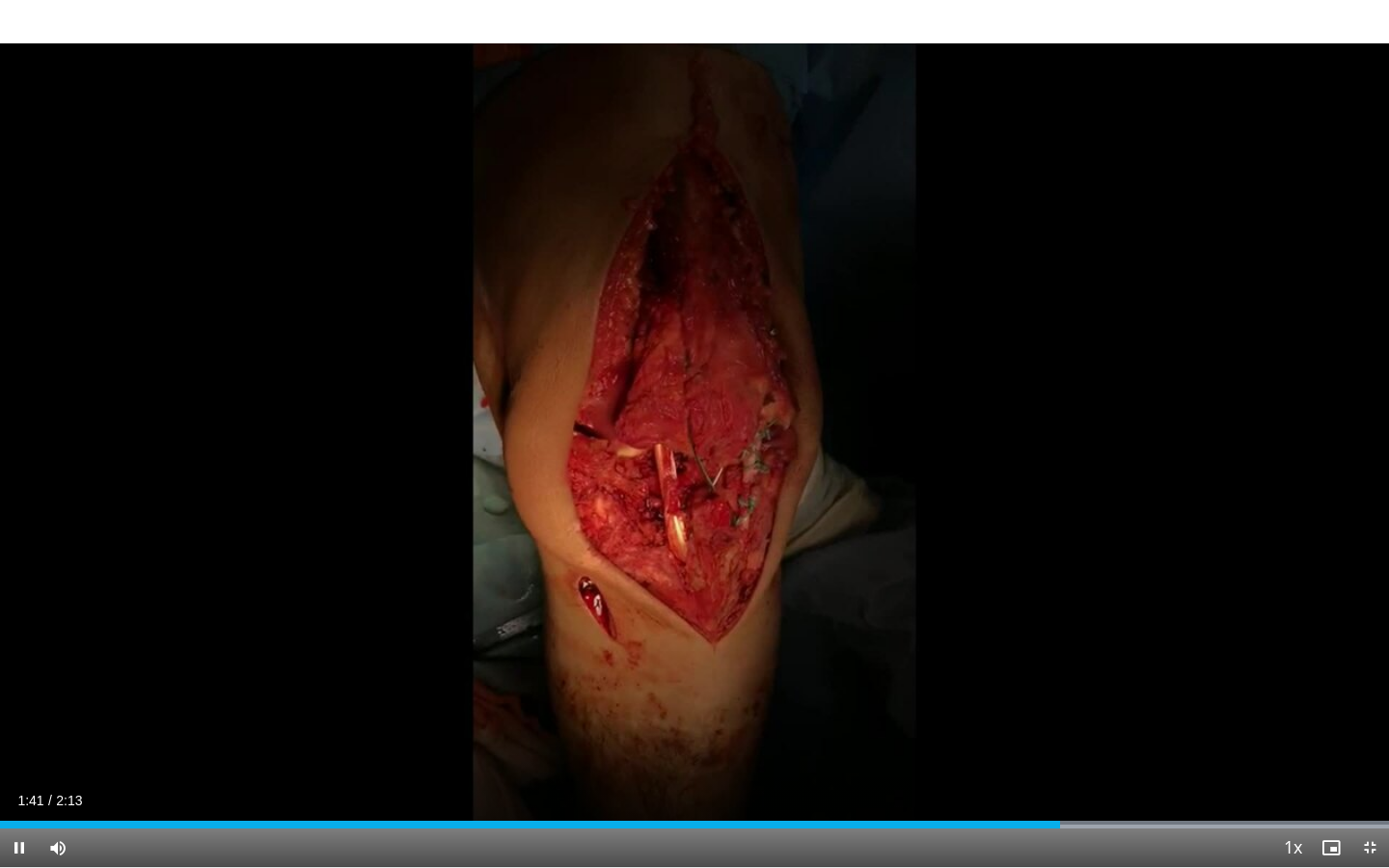 click on "Current Time  [TIME] / Duration  [TIME] Pause Skip Backward Skip Forward Mute Loaded :  100.00% [TIME] [TIME] Stream Type  LIVE Seek to live, currently behind live LIVE   1x Playback Rate 0.5x 0.75x 1x , selected 1.25x 1.5x 1.75x 2x Chapters Chapters Descriptions descriptions off , selected Captions captions settings , opens captions settings dialog captions off , selected Audio Track en (Main) , selected Exit Fullscreen Enable picture-in-picture mode" at bounding box center (694, 848) 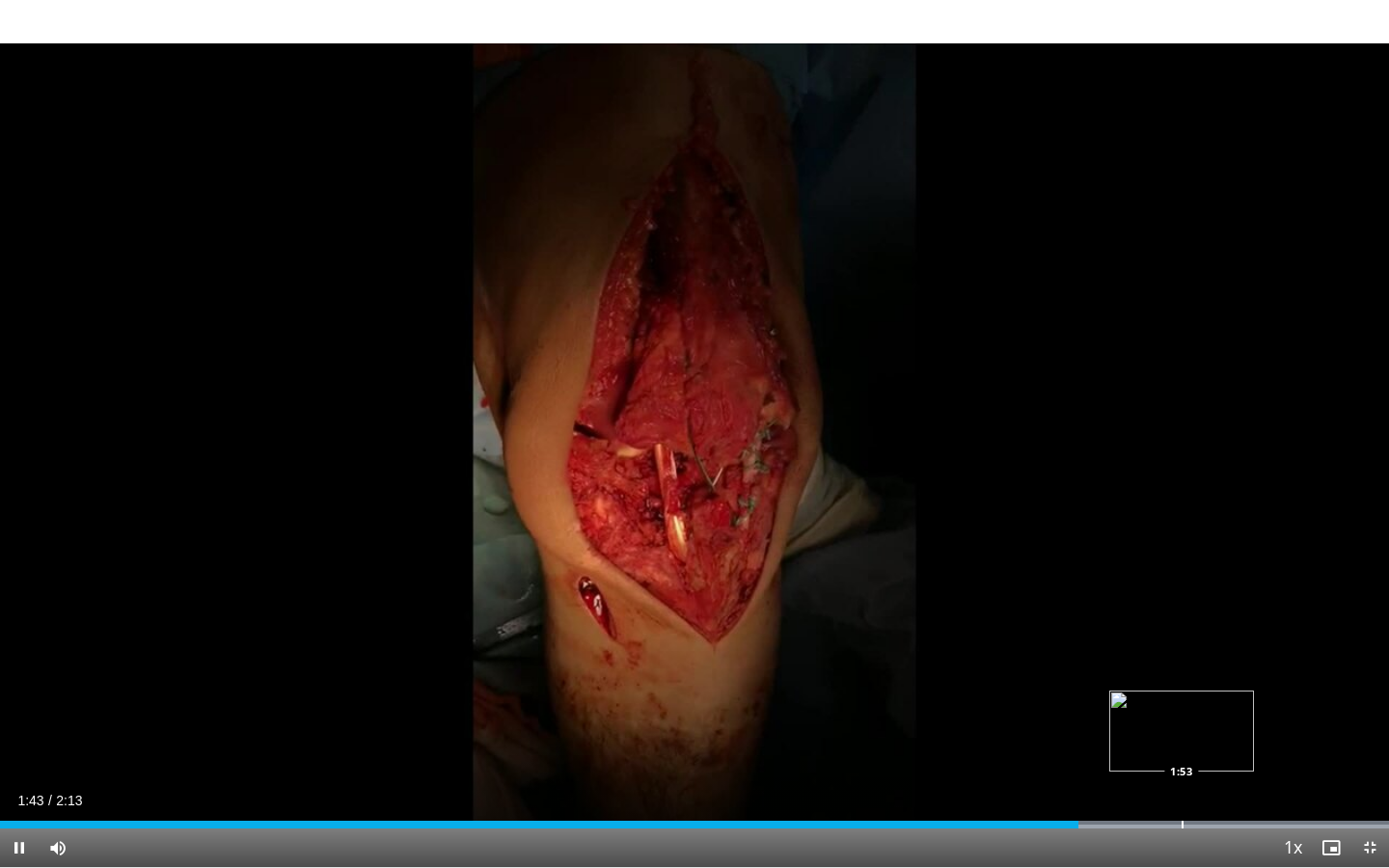 click at bounding box center (1183, 825) 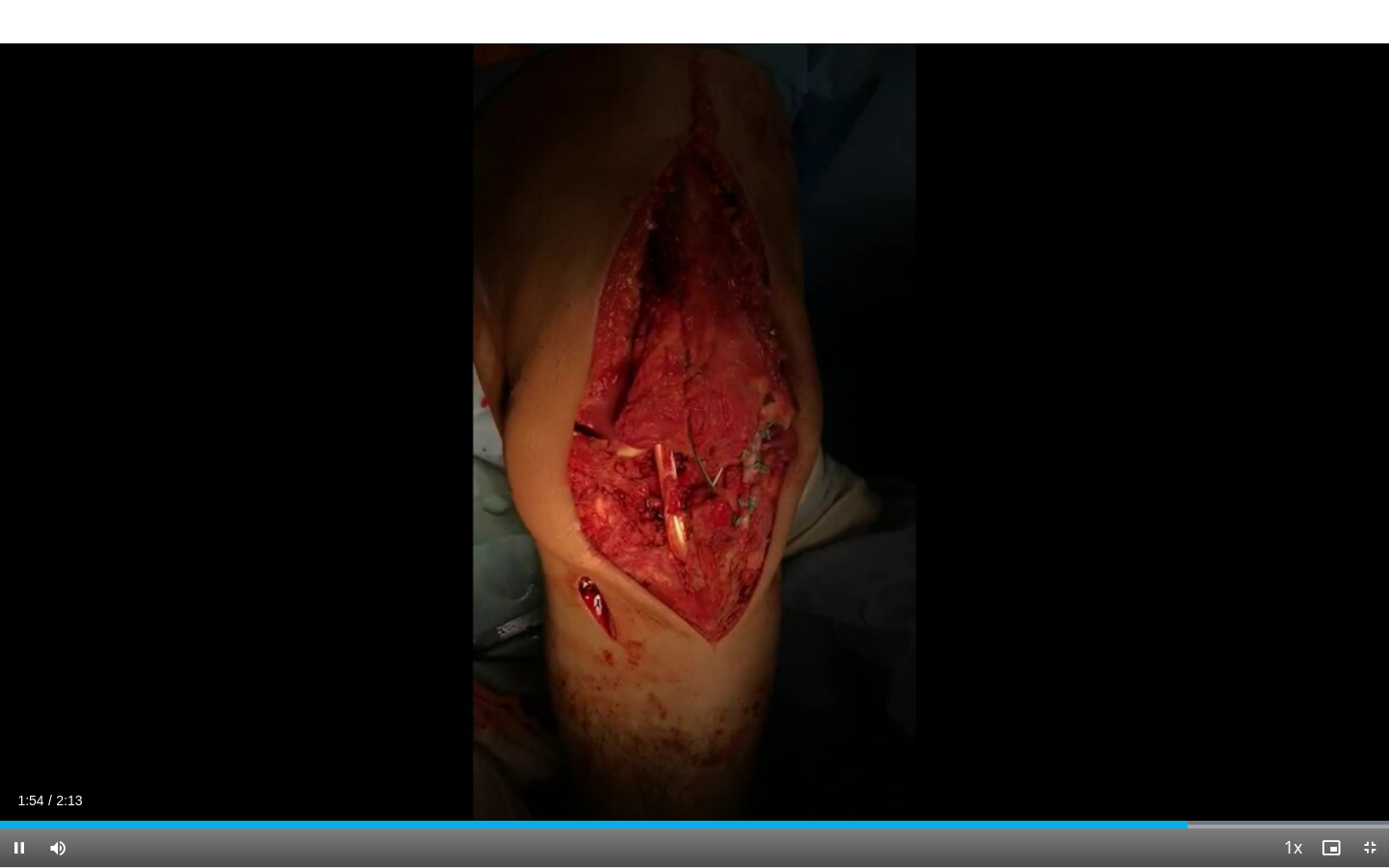 click on "Current Time  [TIME] / Duration  [TIME] Pause Skip Backward Skip Forward Mute Loaded :  100.00% [TIME] [TIME] Stream Type  LIVE Seek to live, currently behind live LIVE   1x Playback Rate 0.5x 0.75x 1x , selected 1.25x 1.5x 1.75x 2x Chapters Chapters Descriptions descriptions off , selected Captions captions settings , opens captions settings dialog captions off , selected Audio Track en (Main) , selected Exit Fullscreen Enable picture-in-picture mode" at bounding box center (694, 848) 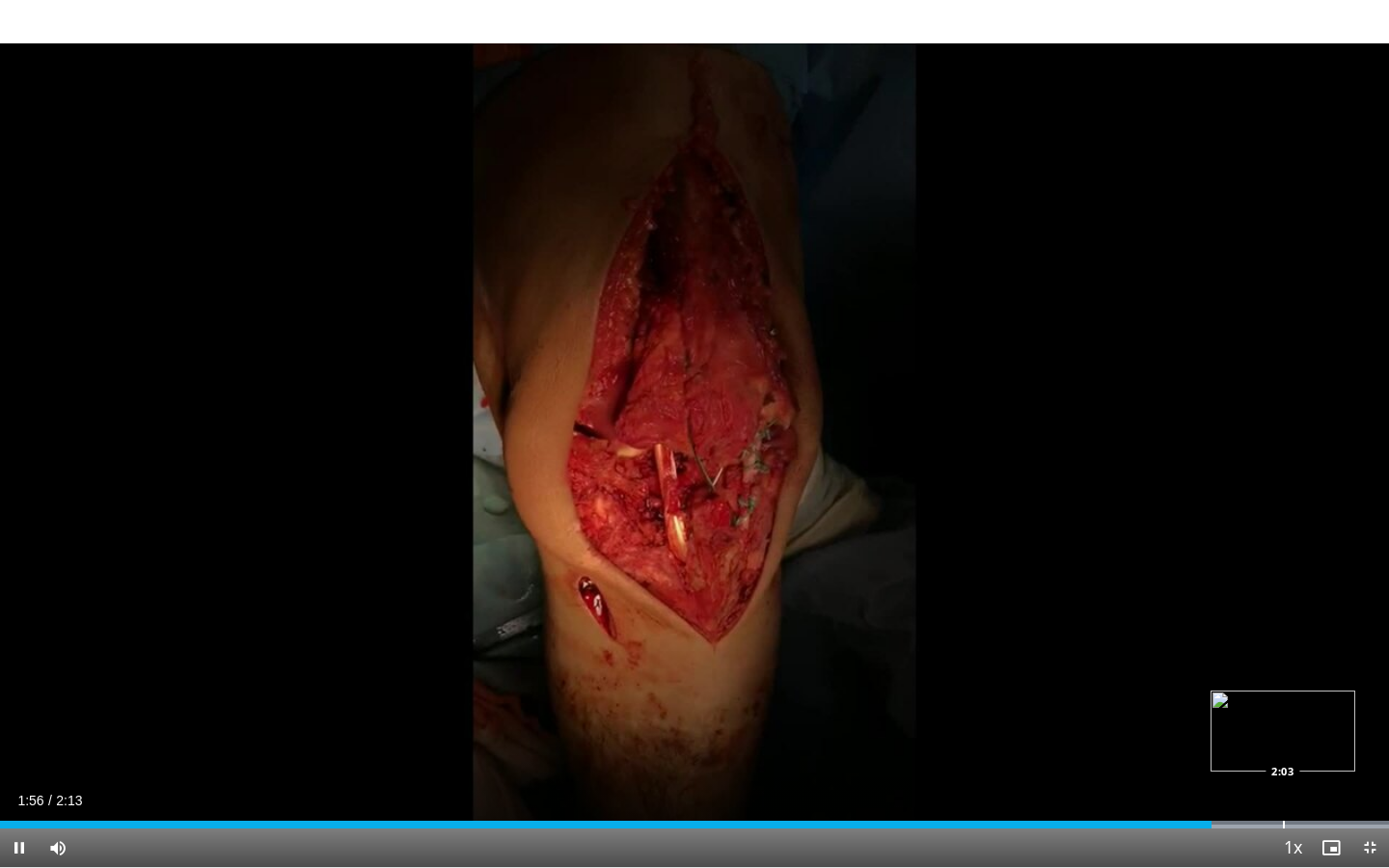 click at bounding box center (1284, 825) 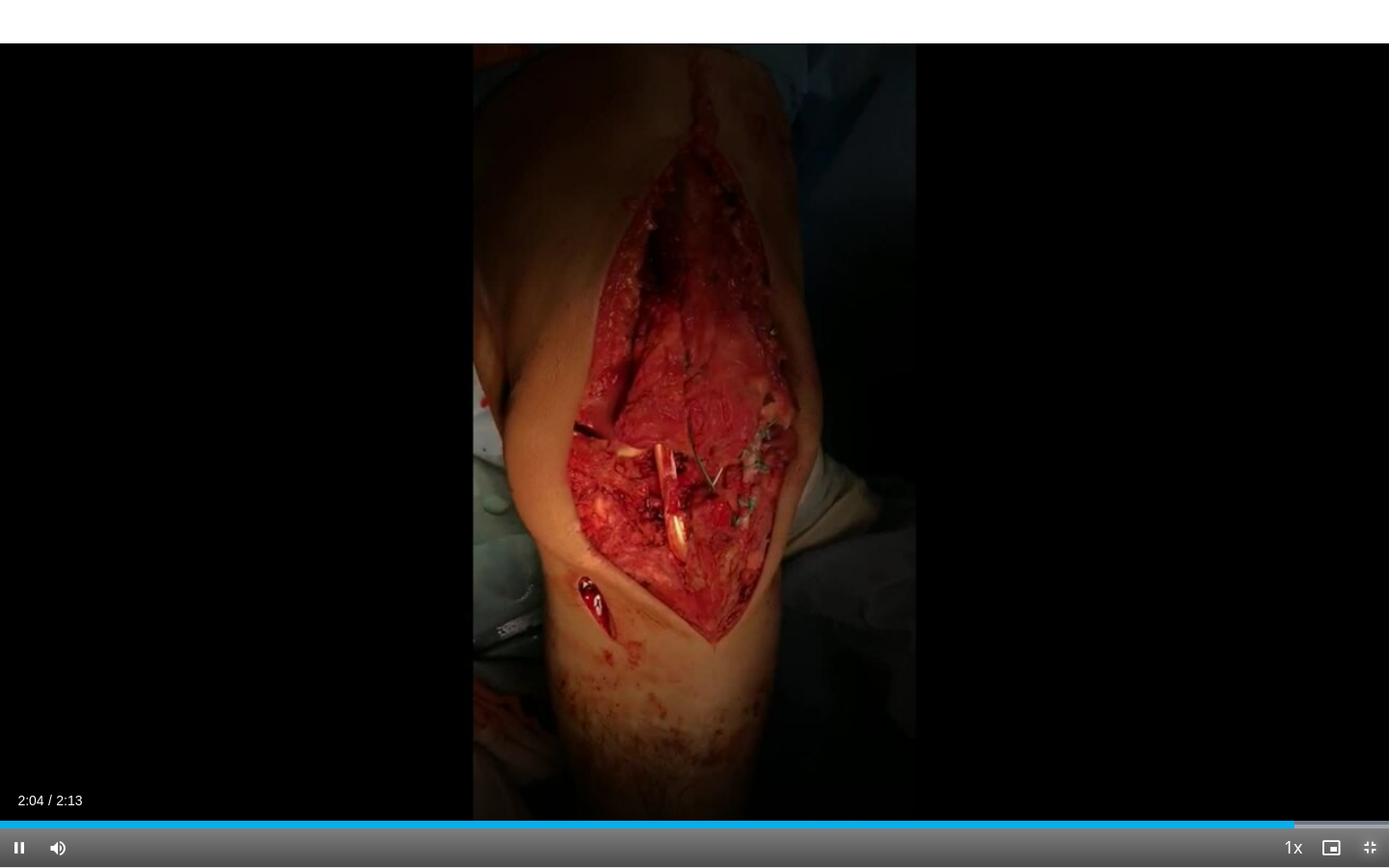 click at bounding box center (1370, 848) 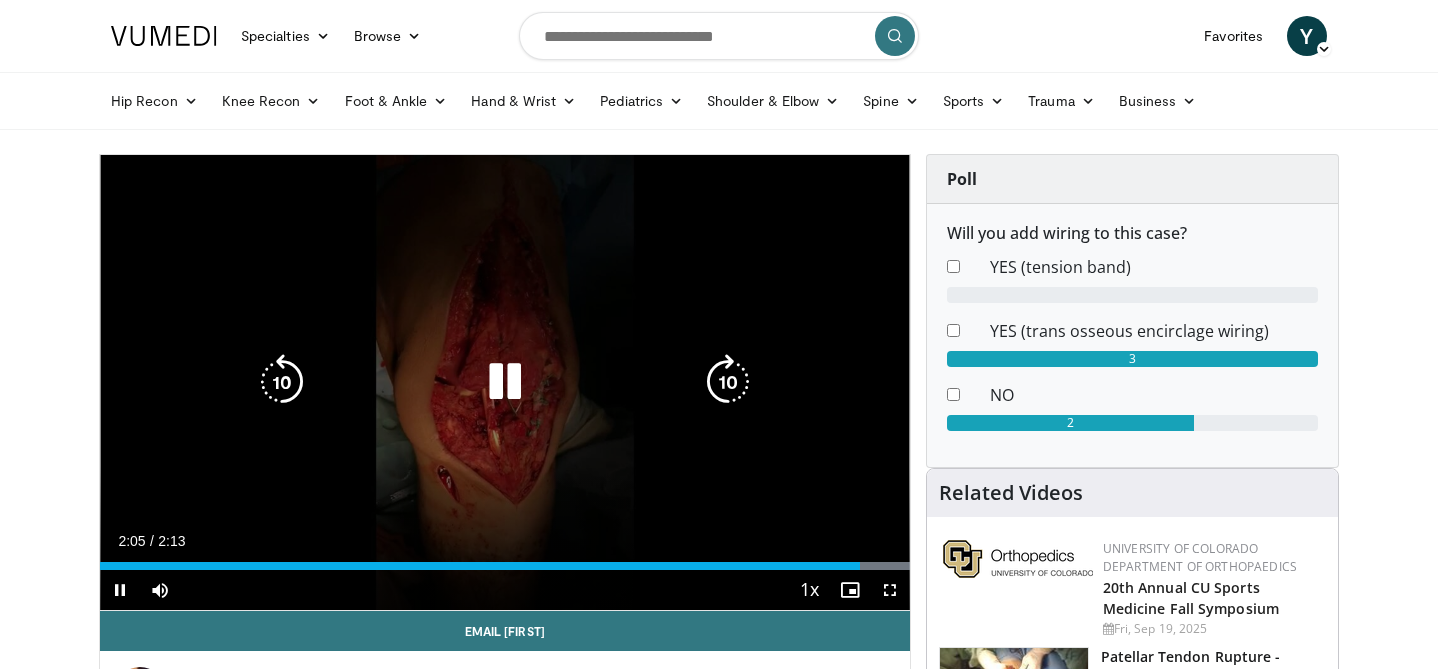 click on "10 seconds
Tap to unmute" at bounding box center [505, 382] 